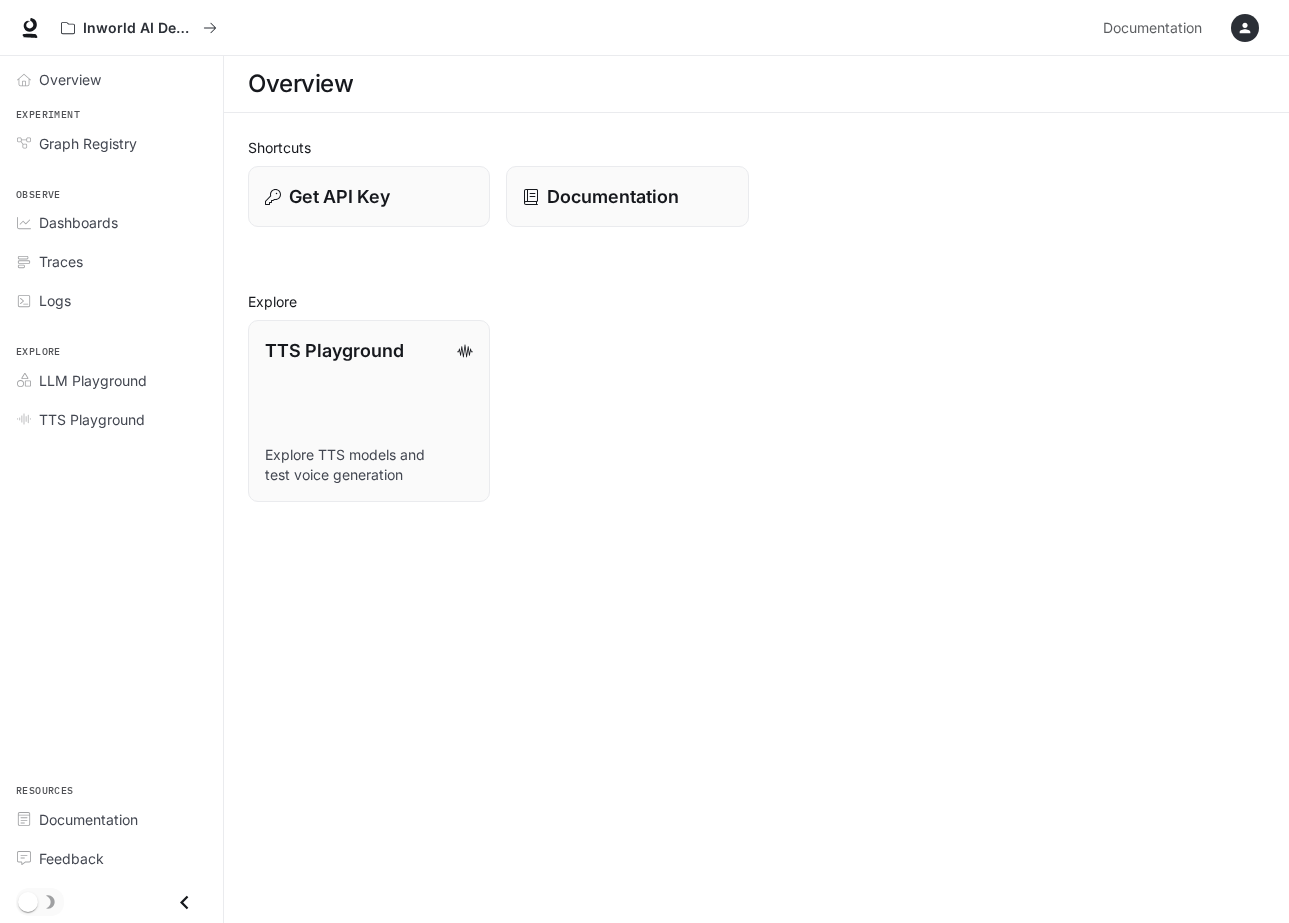 scroll, scrollTop: 0, scrollLeft: 0, axis: both 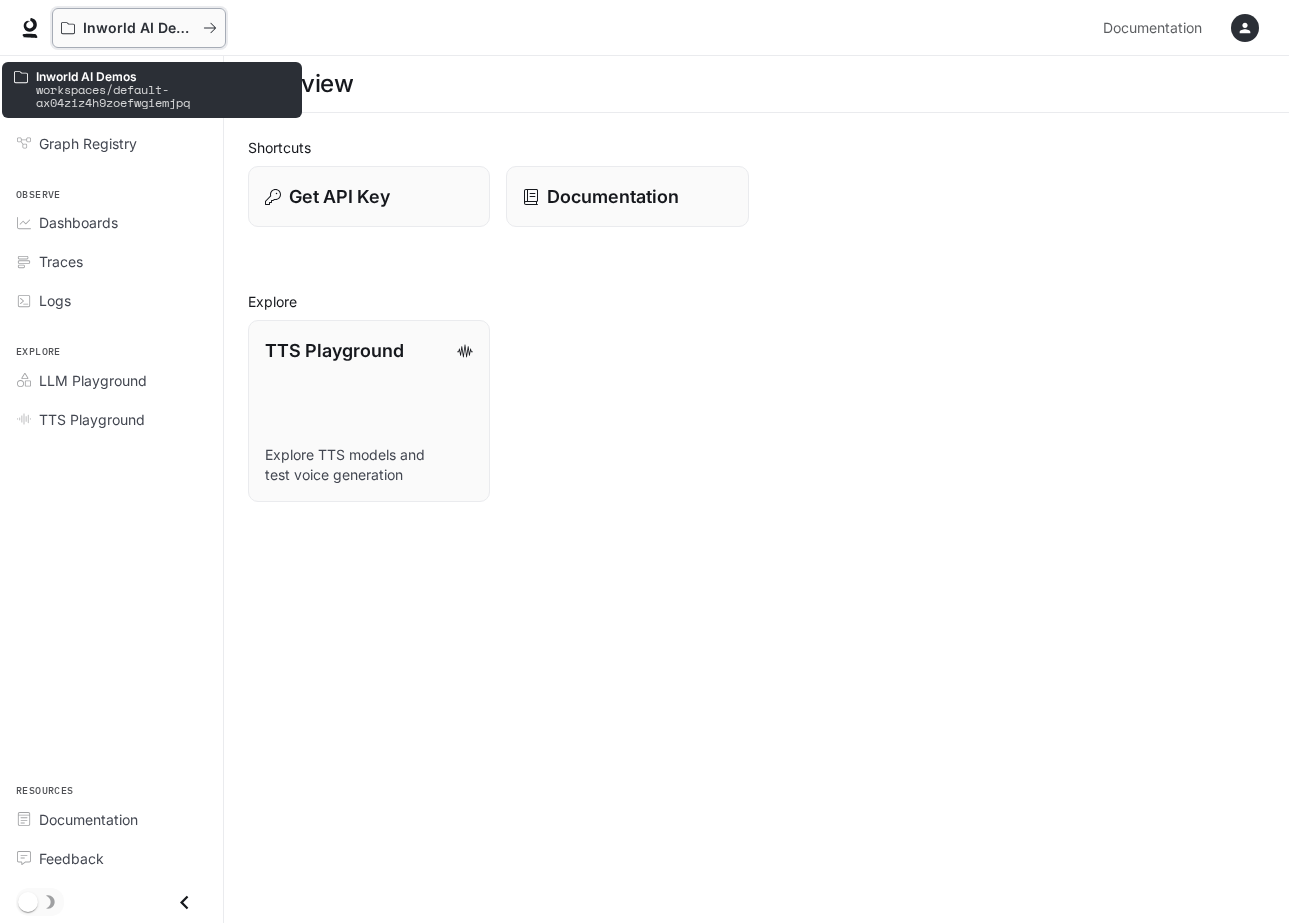 click on "Inworld AI Demos" at bounding box center [139, 28] 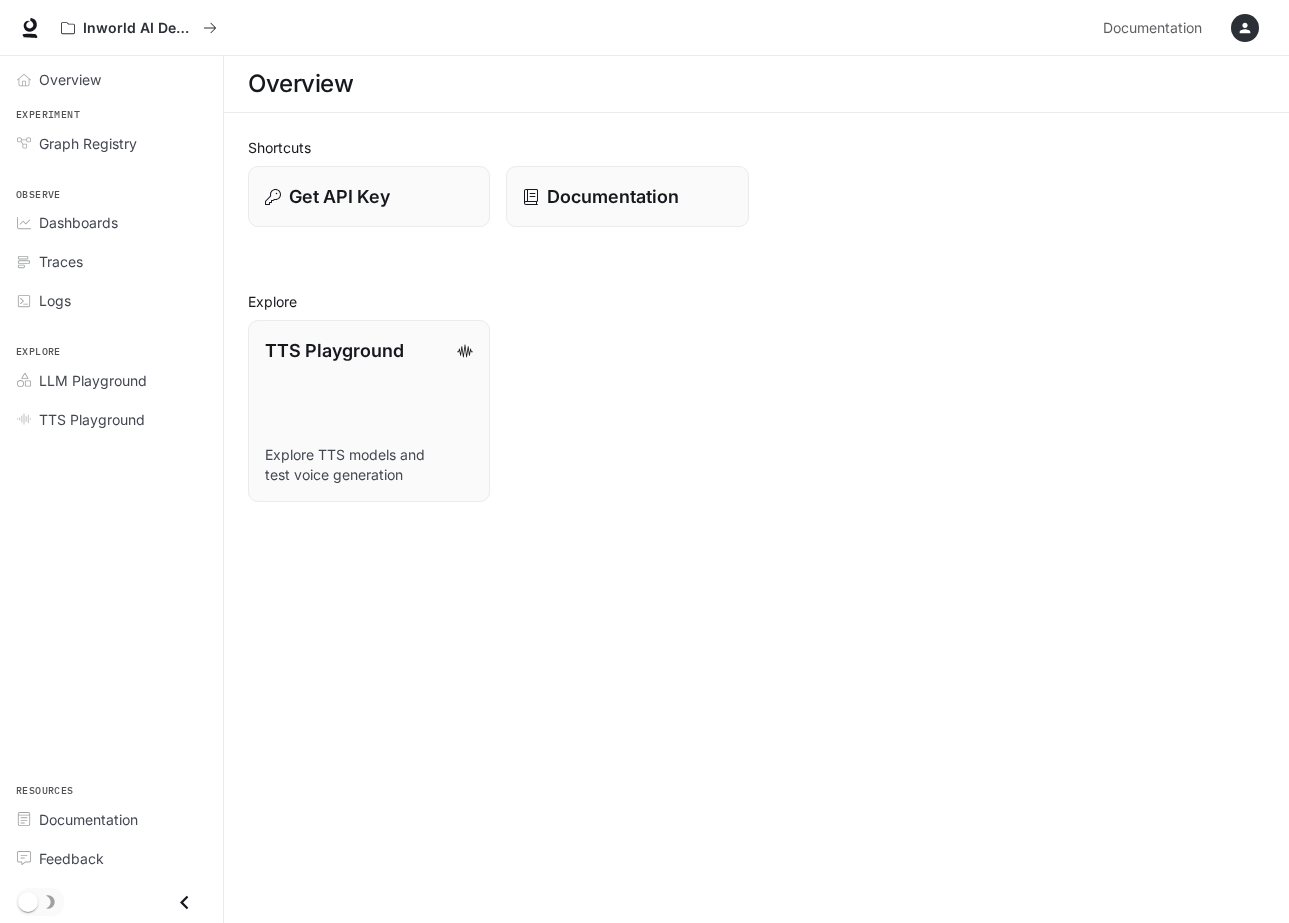 click 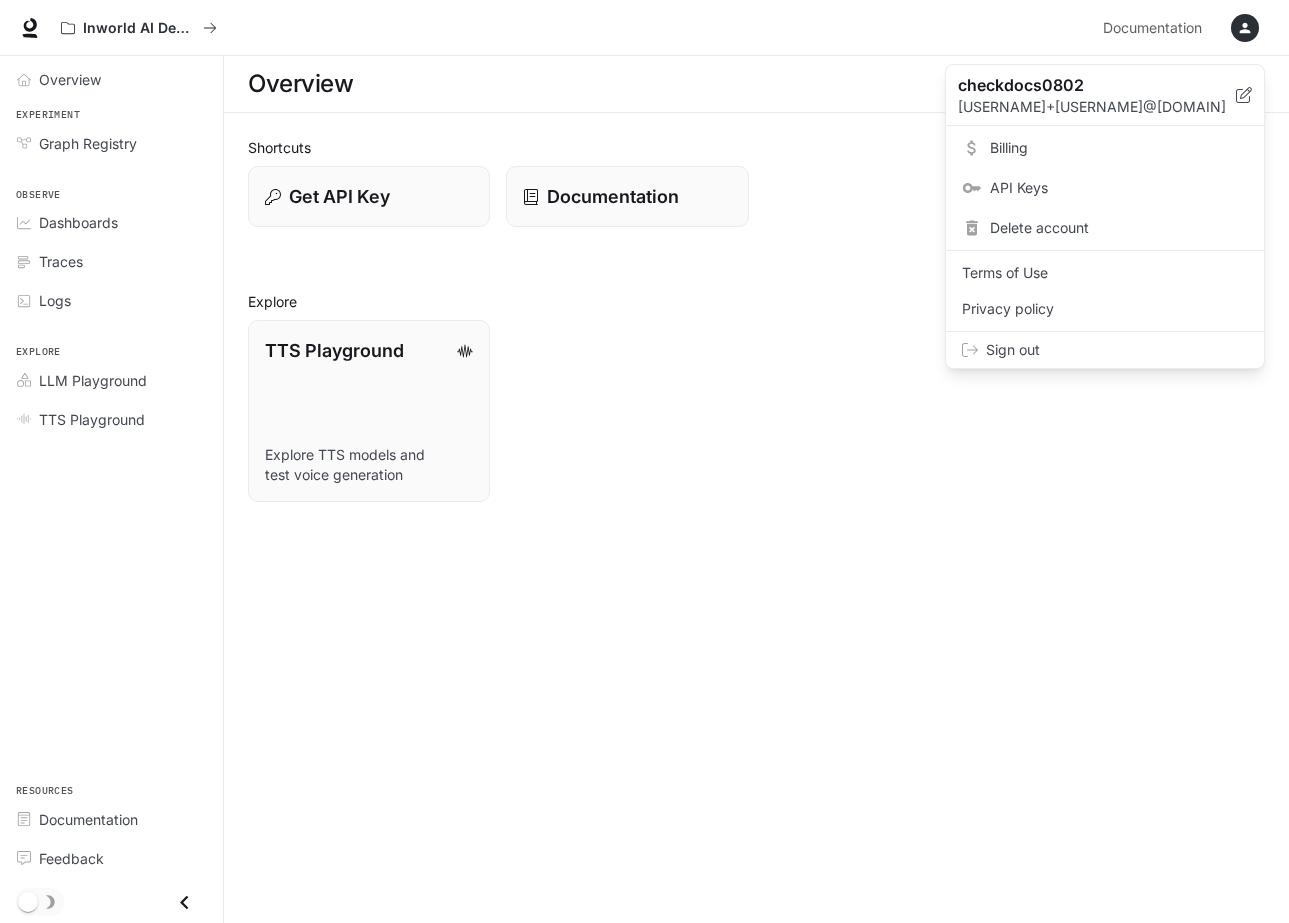 click on "Sign out" at bounding box center [1117, 350] 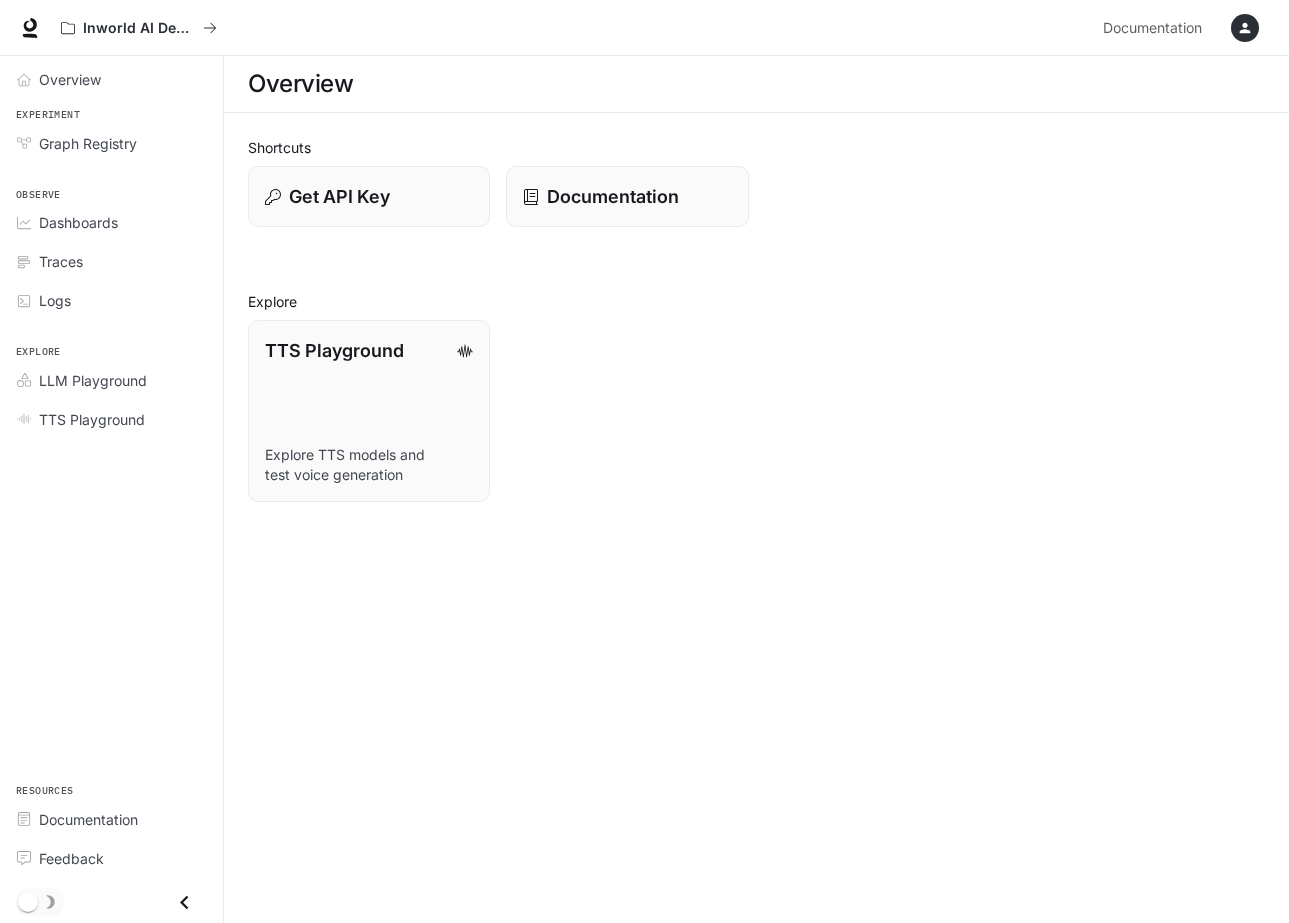 scroll, scrollTop: 0, scrollLeft: 0, axis: both 